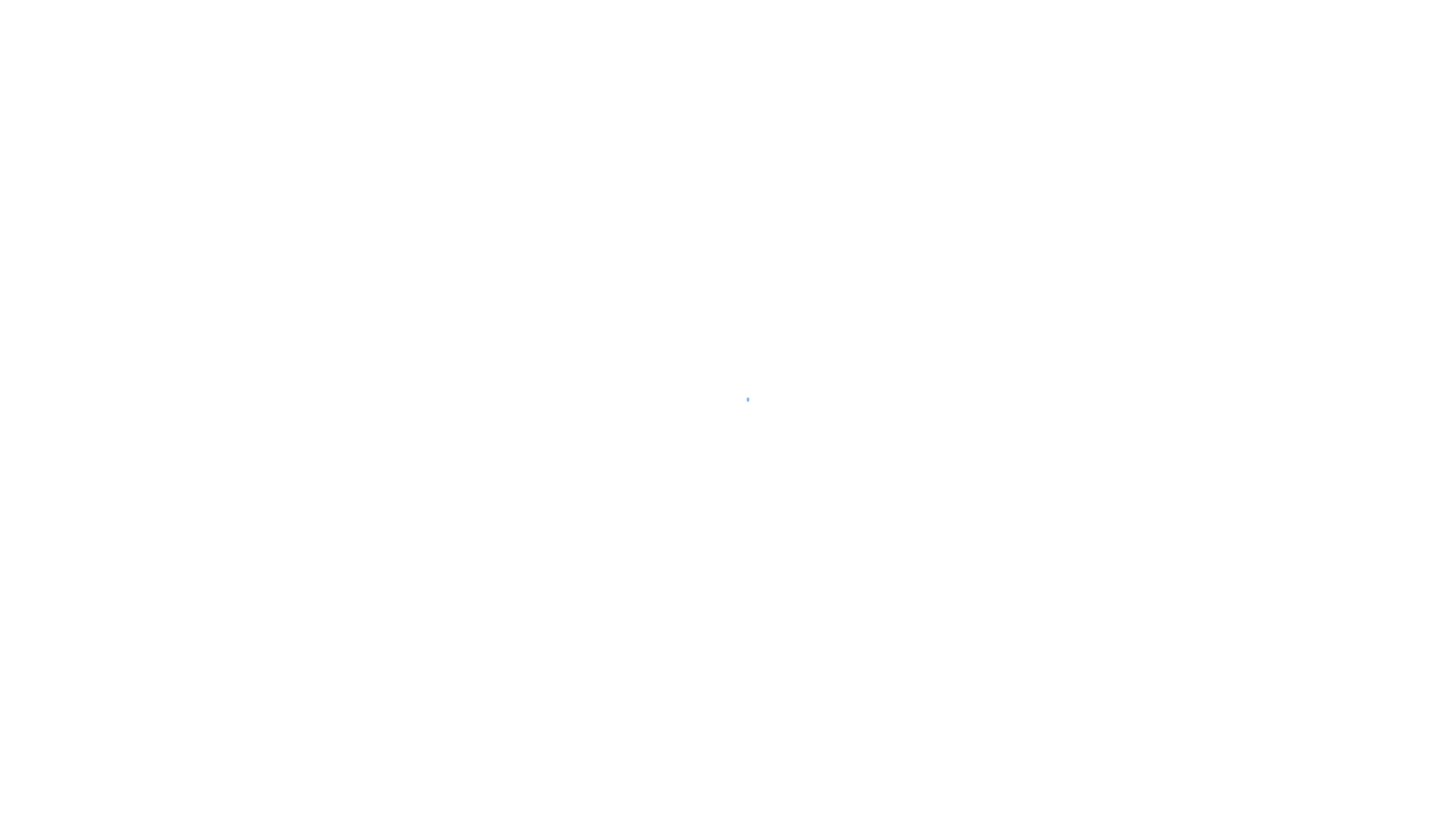scroll, scrollTop: 0, scrollLeft: 0, axis: both 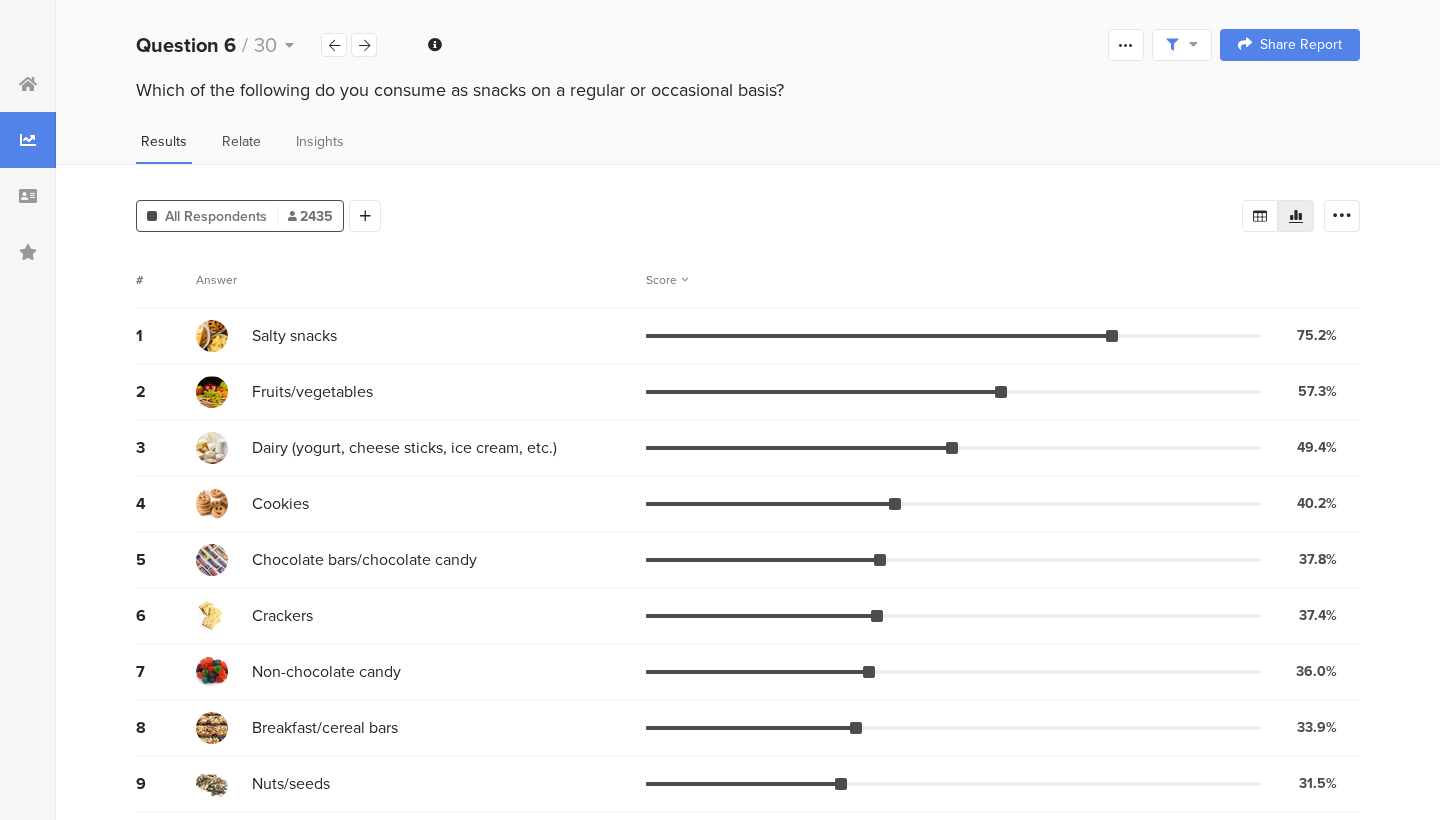 click on "Relate" at bounding box center [164, 141] 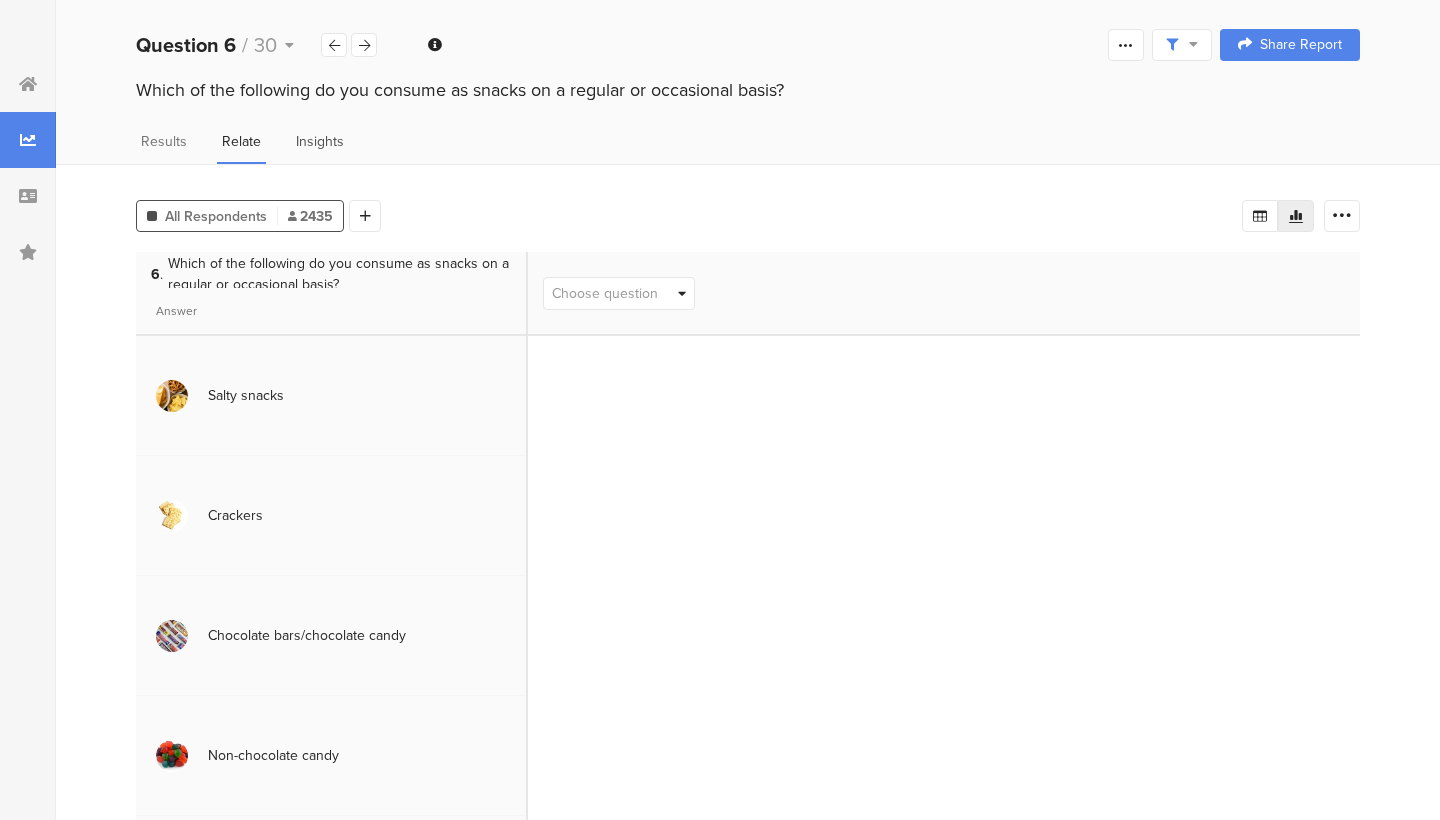 click on "Insights" at bounding box center (164, 141) 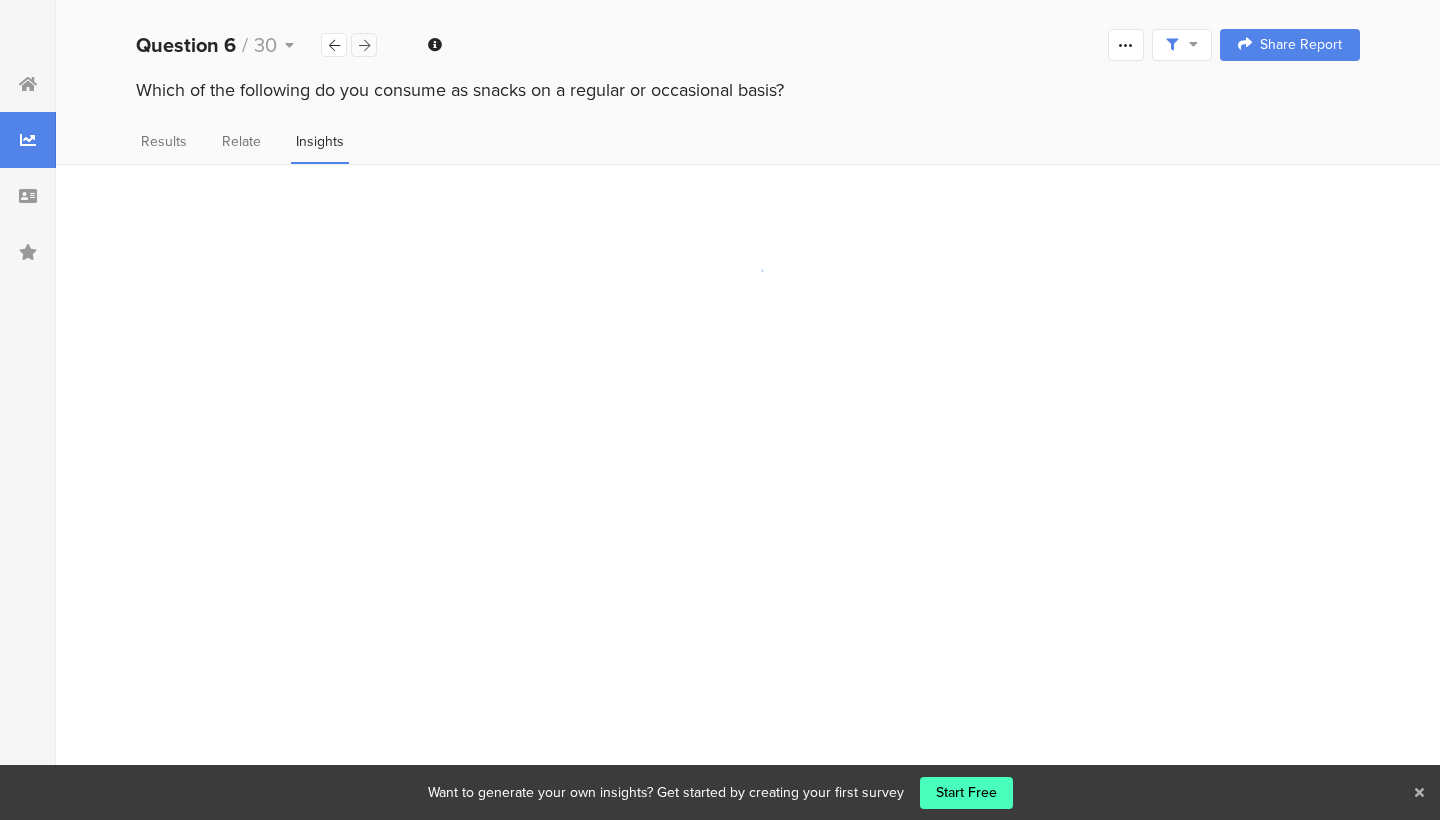 click at bounding box center [364, 45] 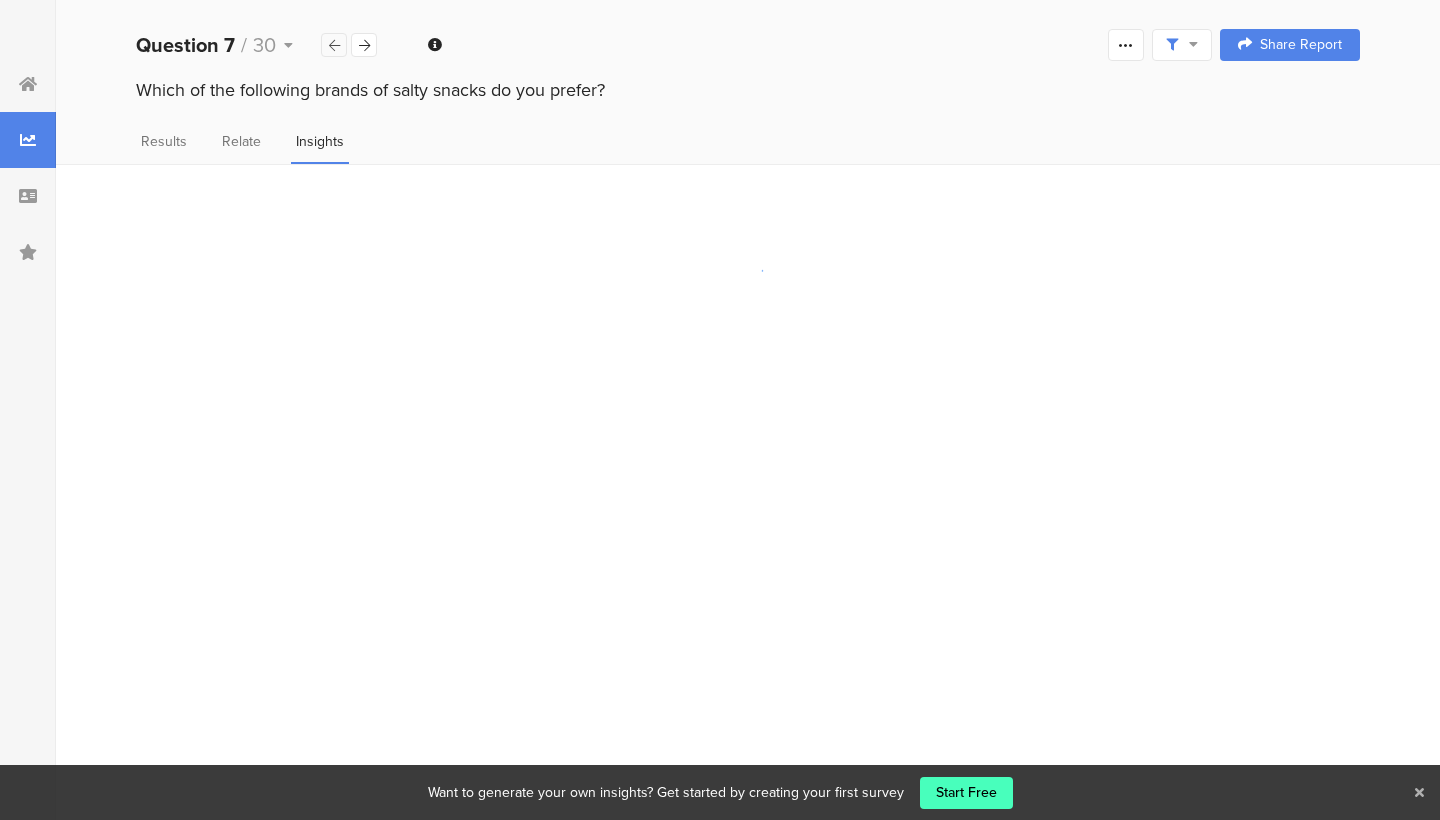 click at bounding box center [334, 45] 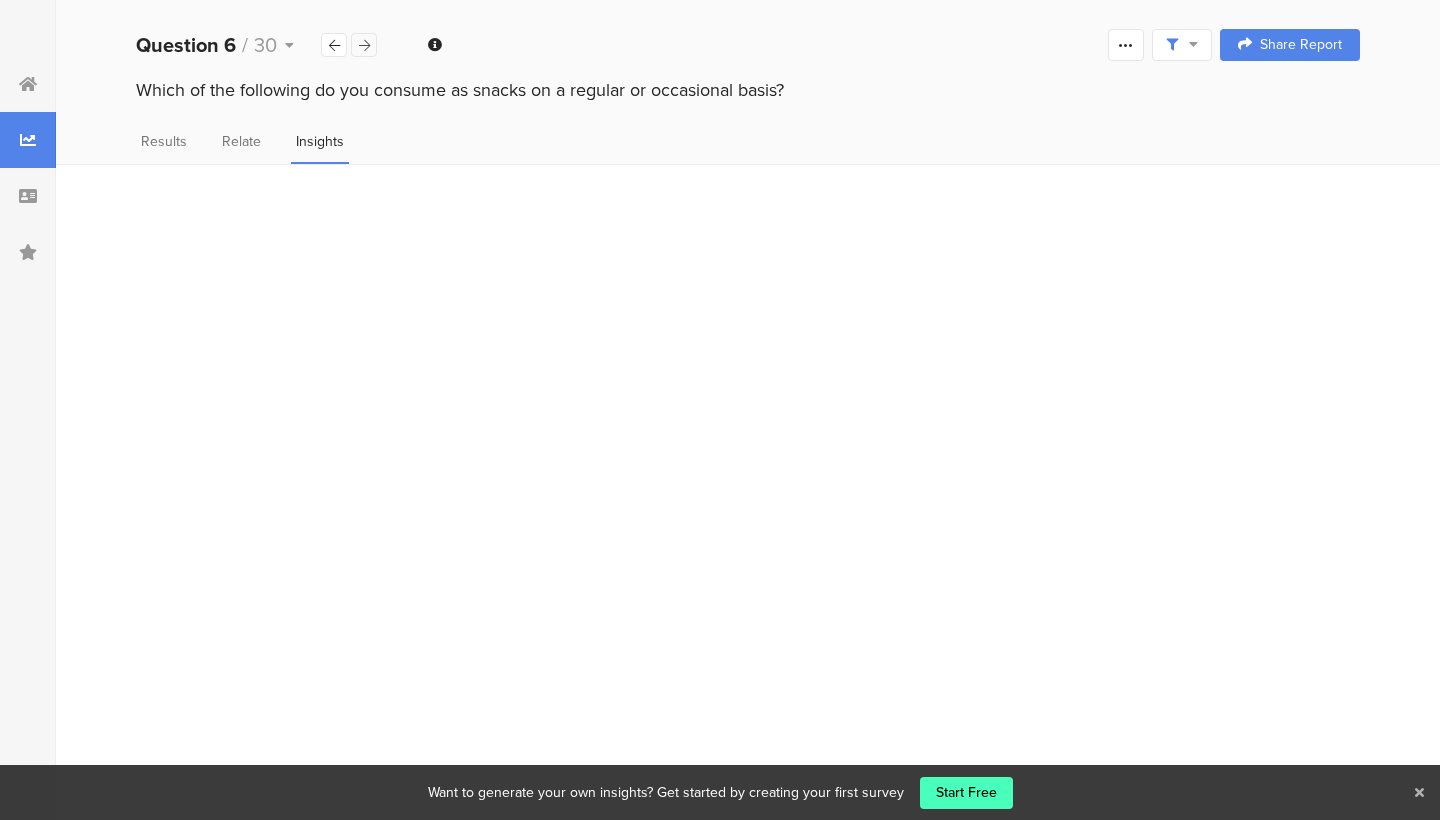 click at bounding box center [364, 45] 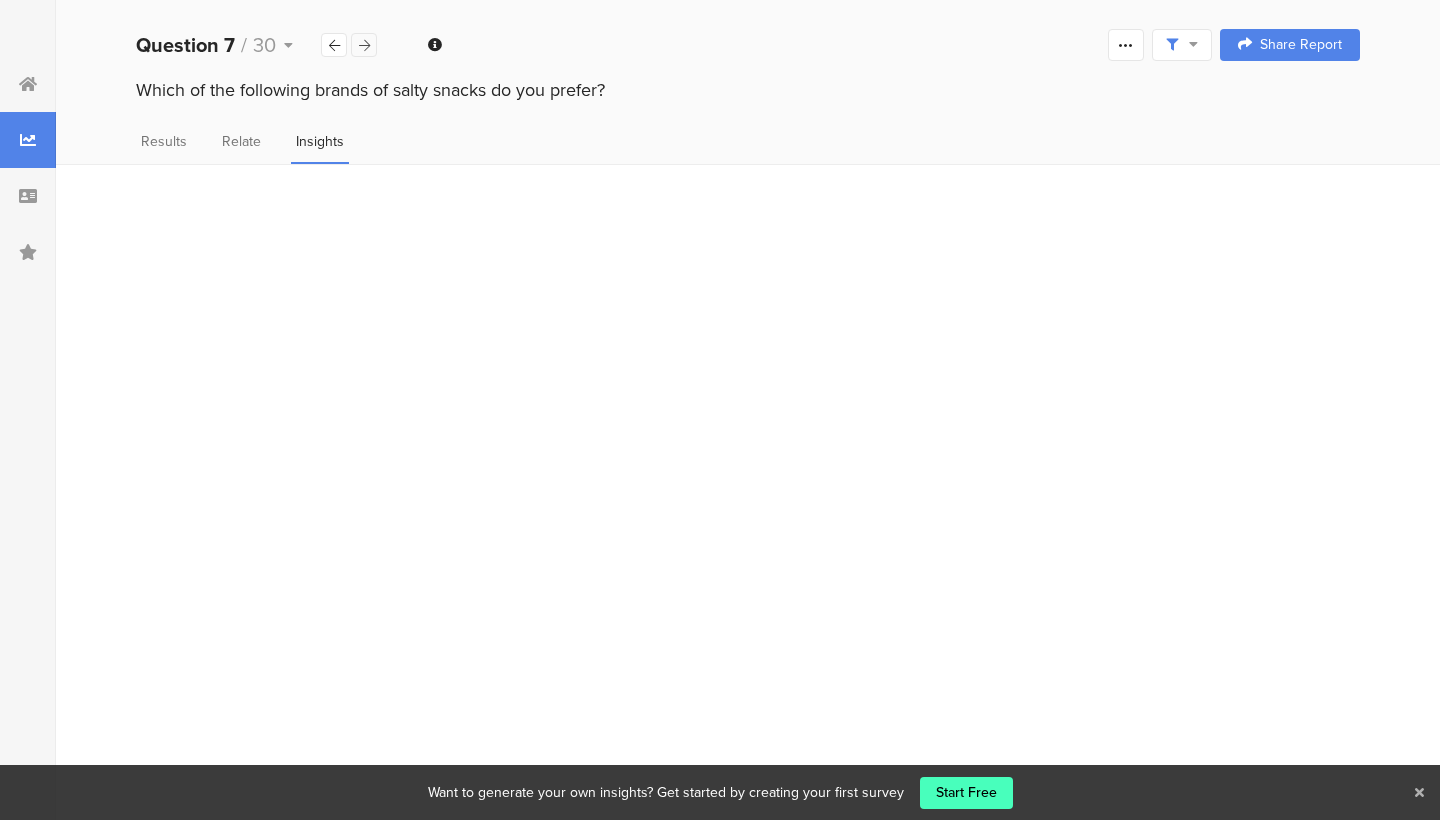 click at bounding box center [364, 45] 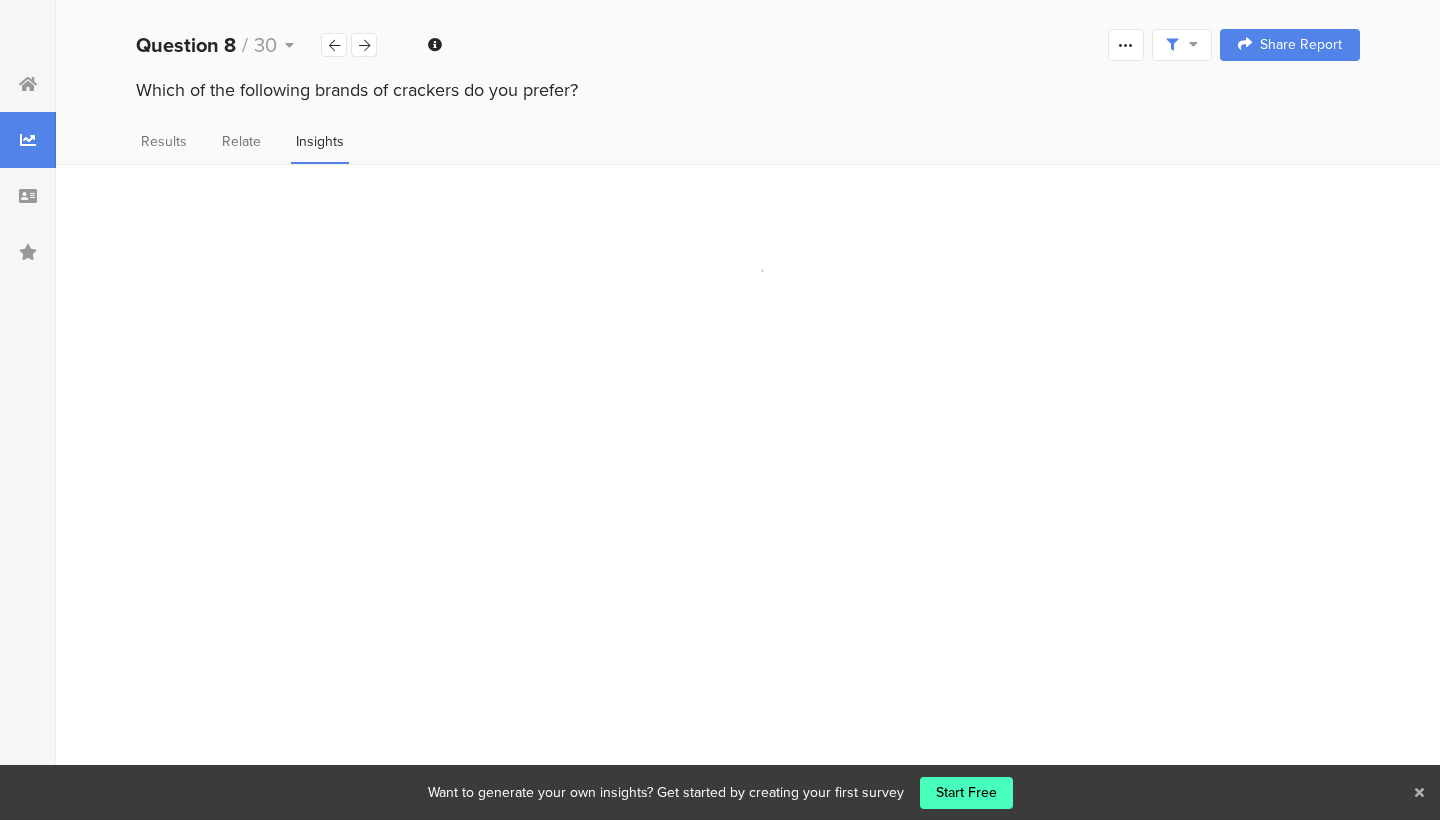 click on "Results Relate Insights" at bounding box center [748, 147] 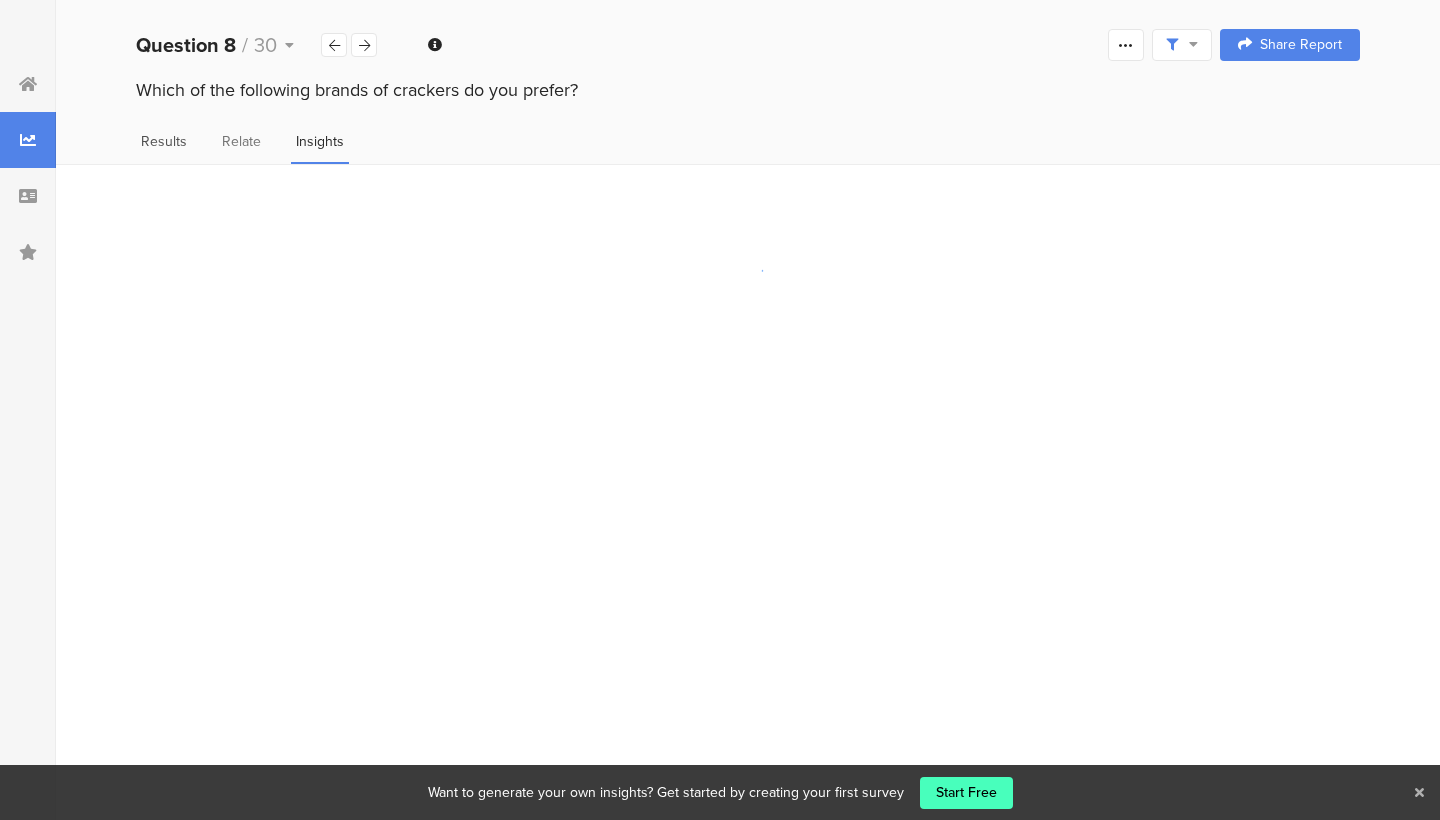 click on "Results" at bounding box center (164, 141) 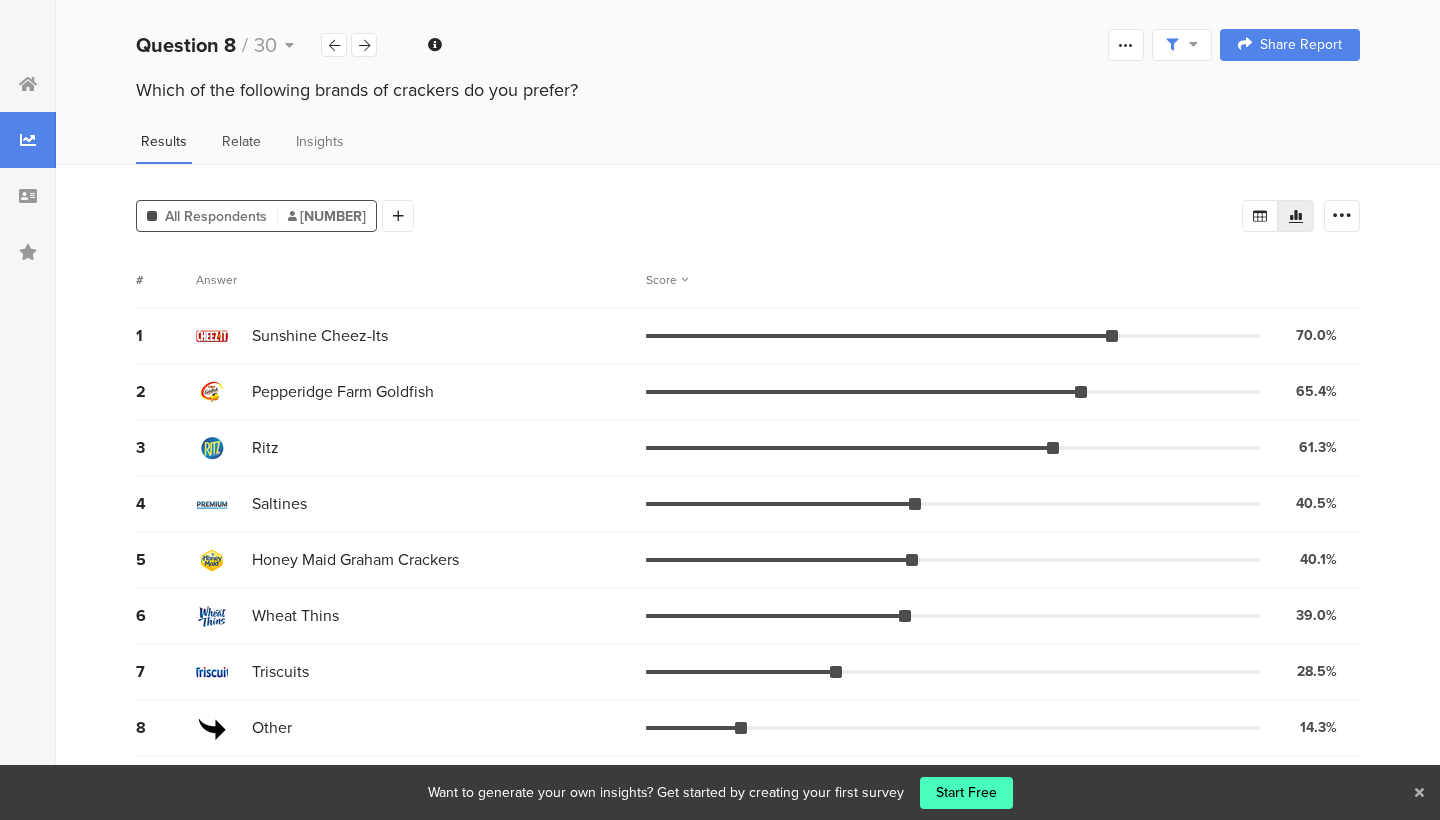click on "Relate" at bounding box center [164, 141] 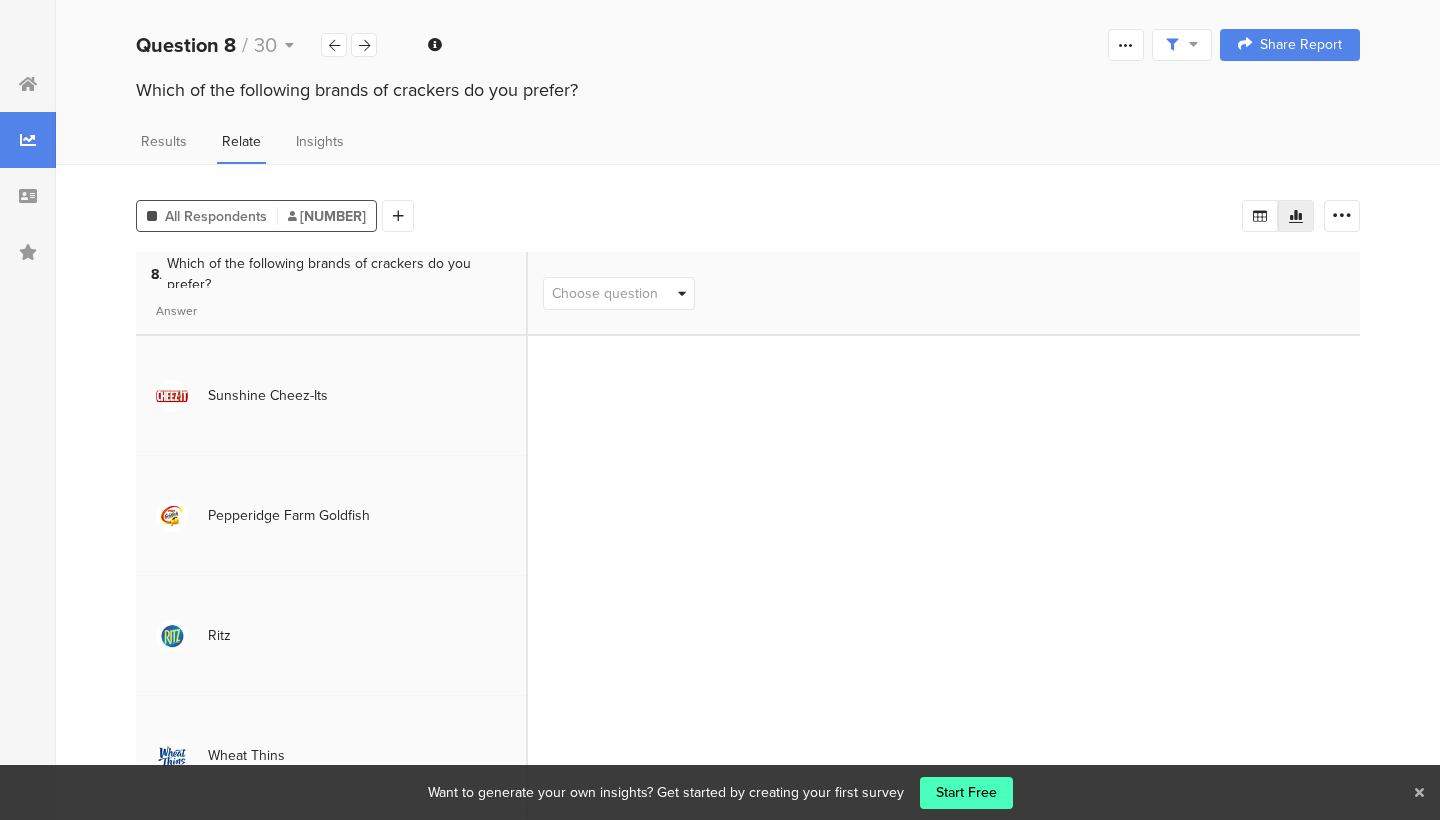 click on "Results Relate Insights" at bounding box center (748, 147) 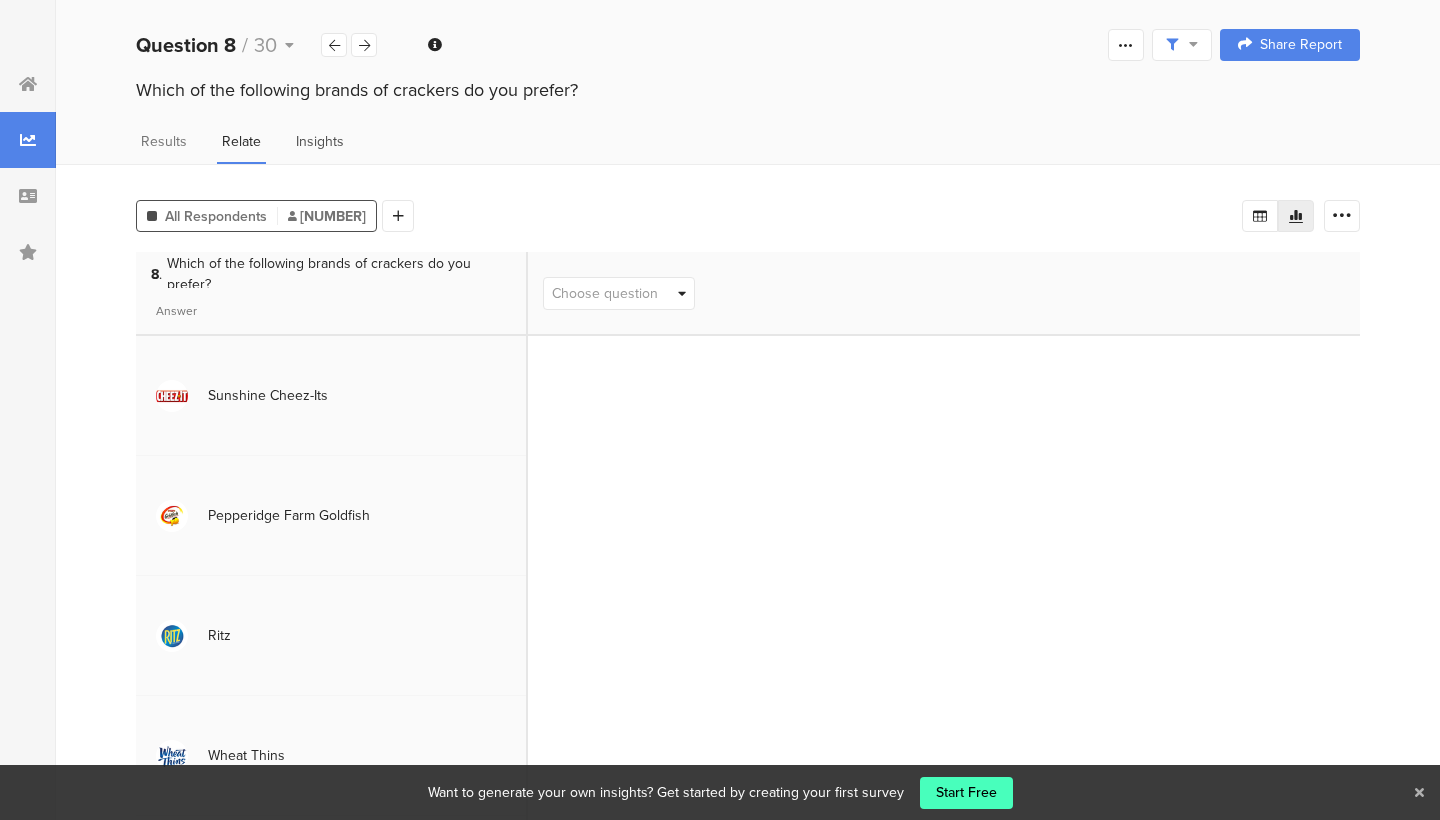 click on "Insights" at bounding box center [164, 141] 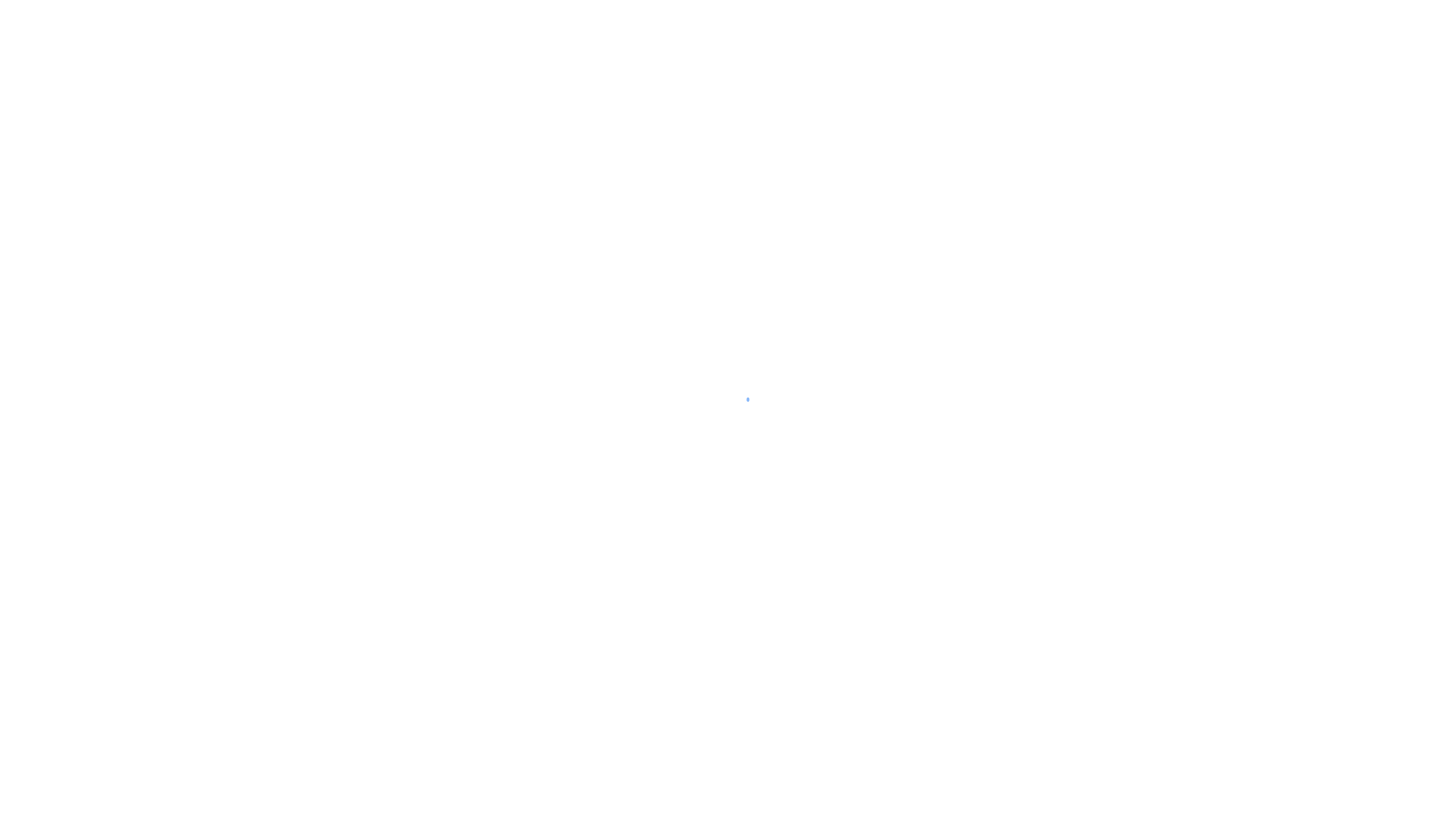 scroll, scrollTop: 0, scrollLeft: 0, axis: both 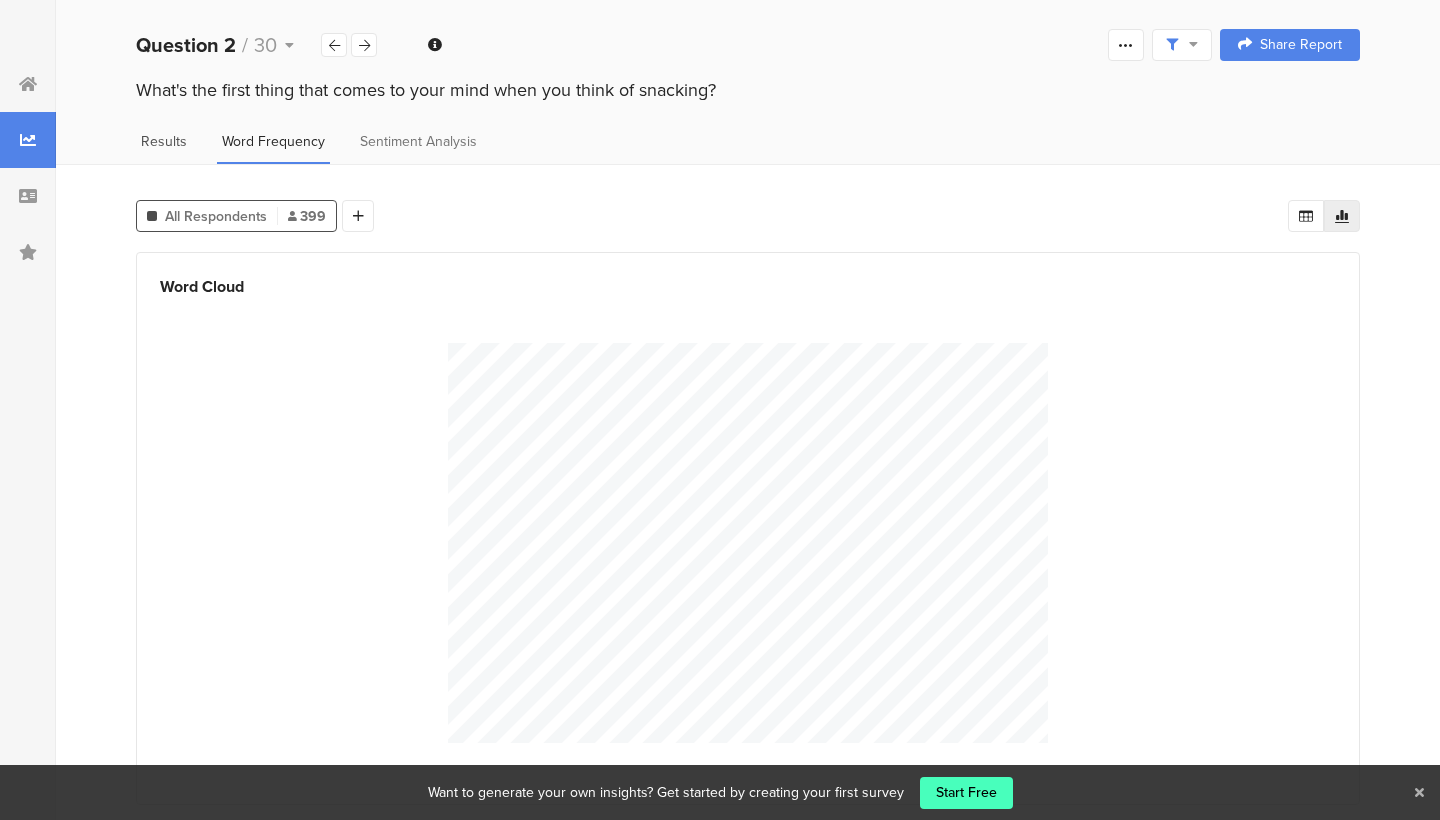 click on "Results" at bounding box center [164, 141] 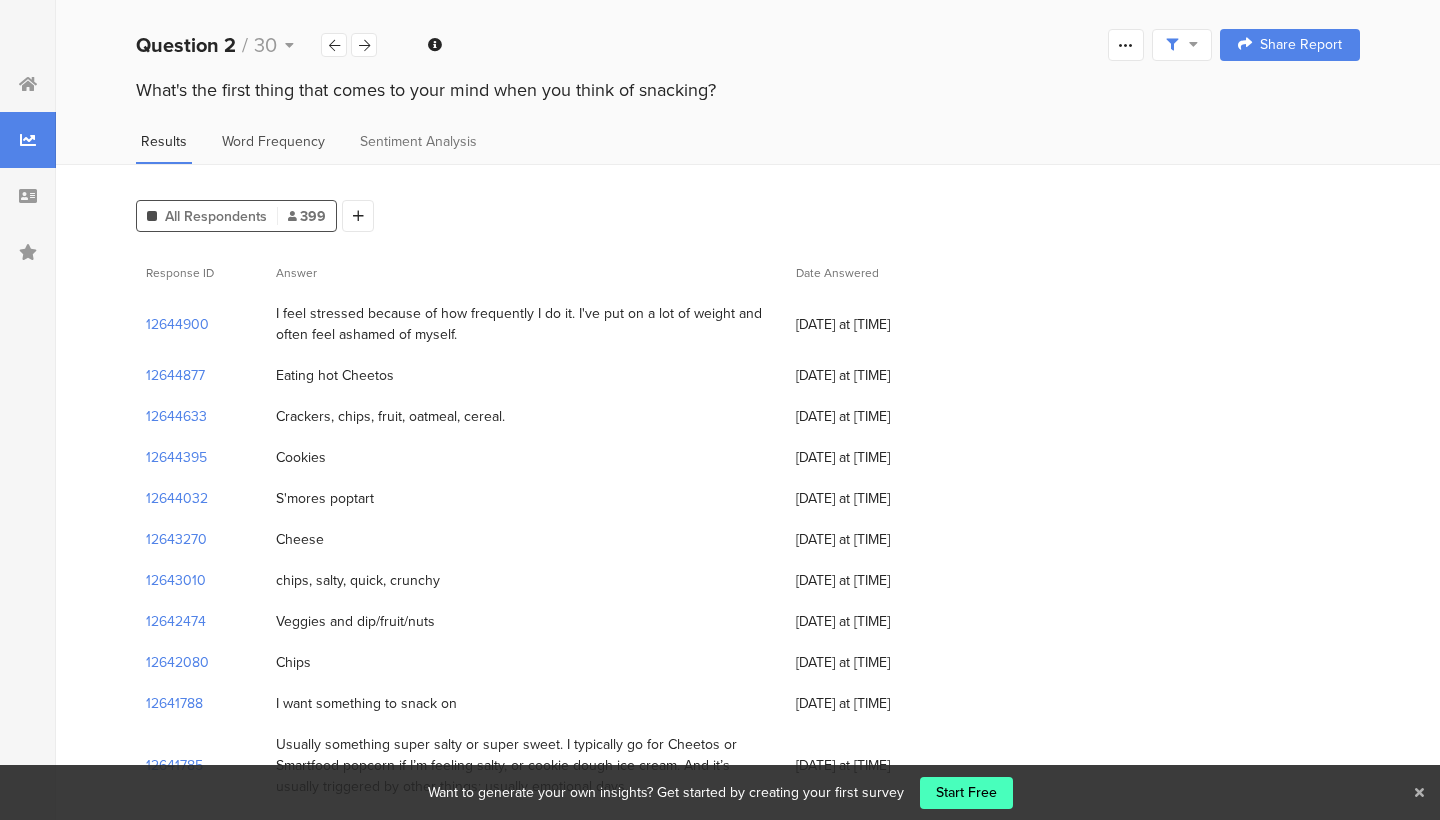 click on "Word Frequency" at bounding box center [164, 141] 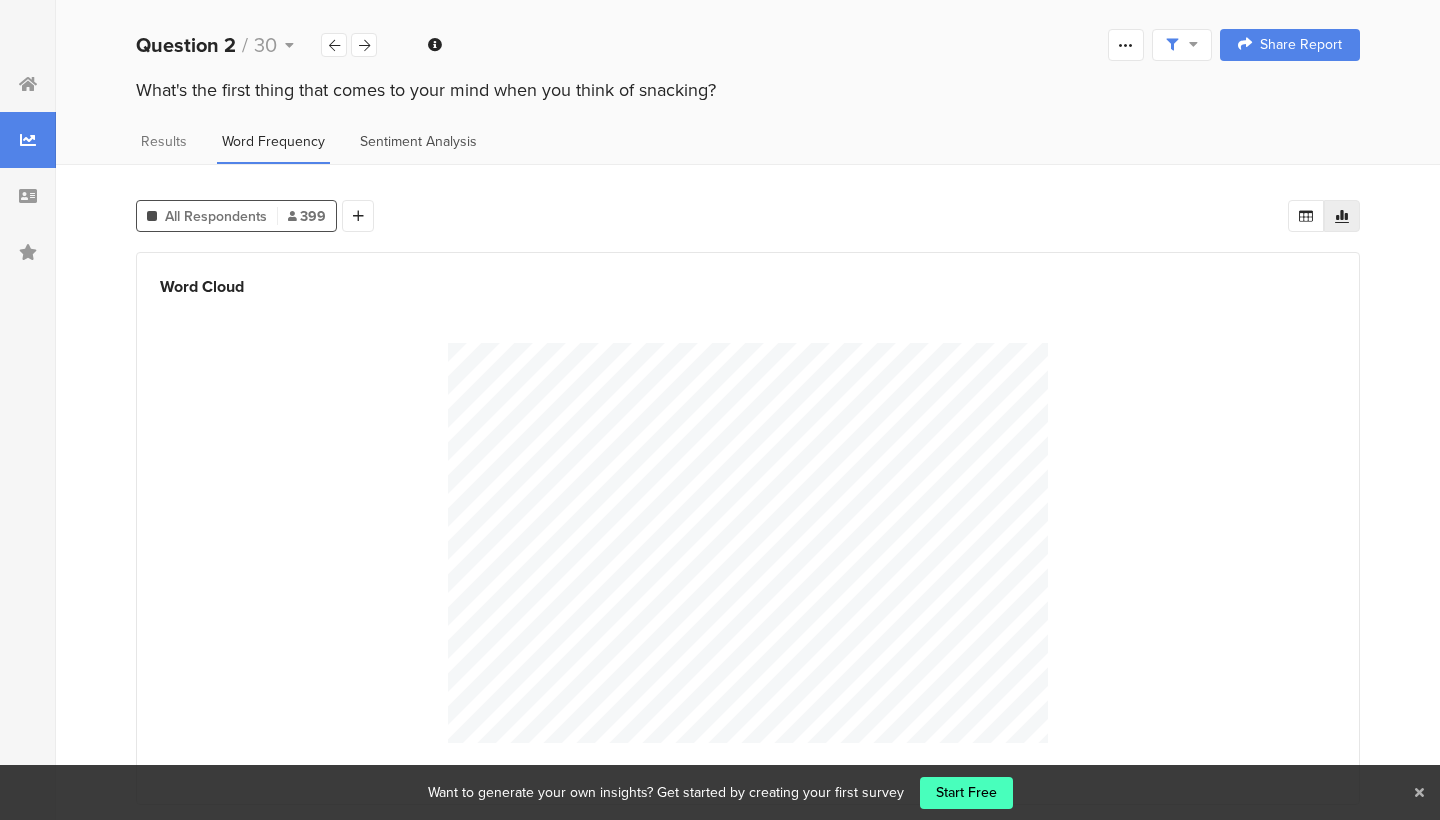 click on "Sentiment Analysis" at bounding box center (164, 141) 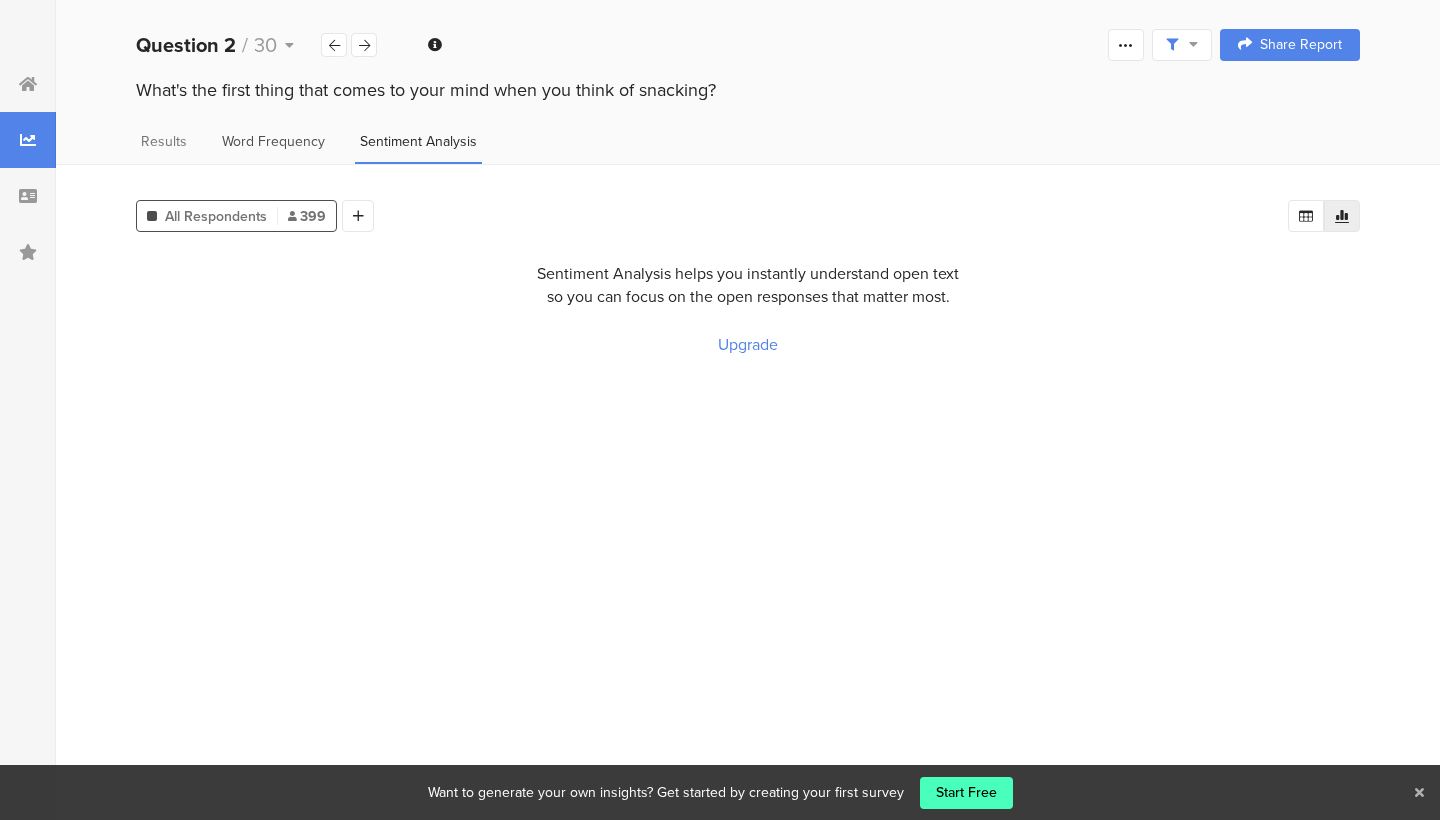 click on "Word Frequency" at bounding box center [273, 147] 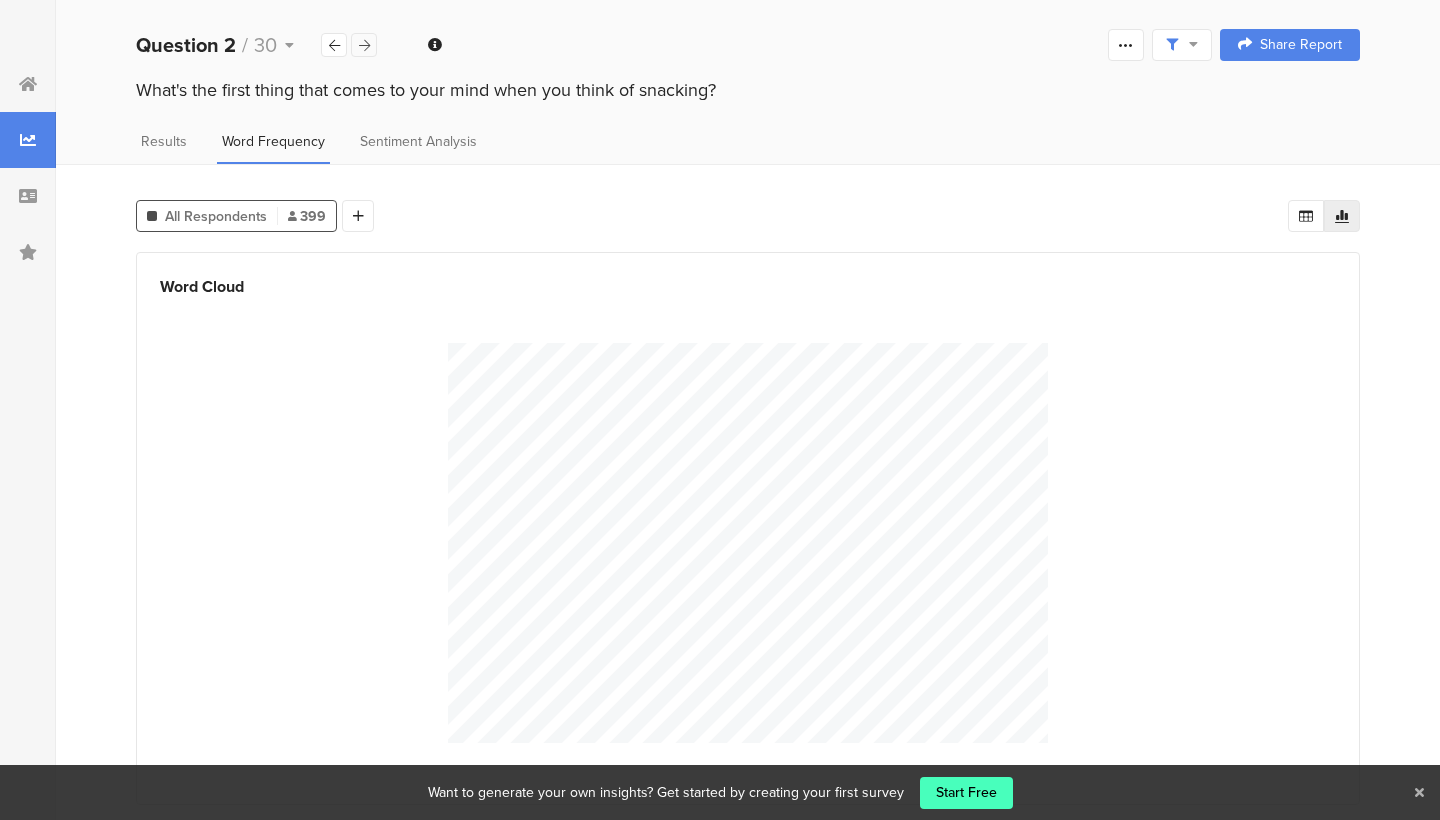click at bounding box center [364, 45] 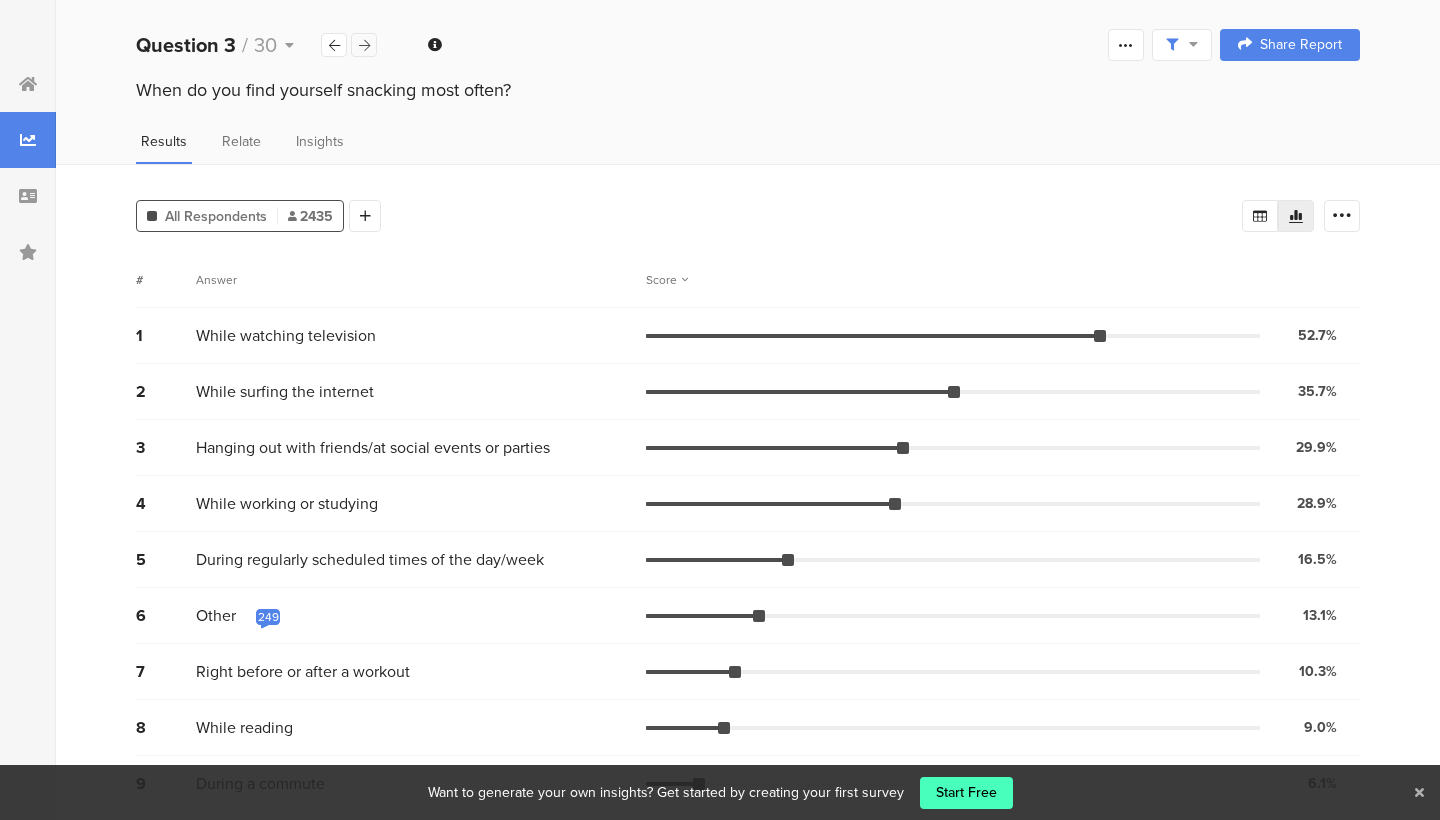 click at bounding box center (364, 45) 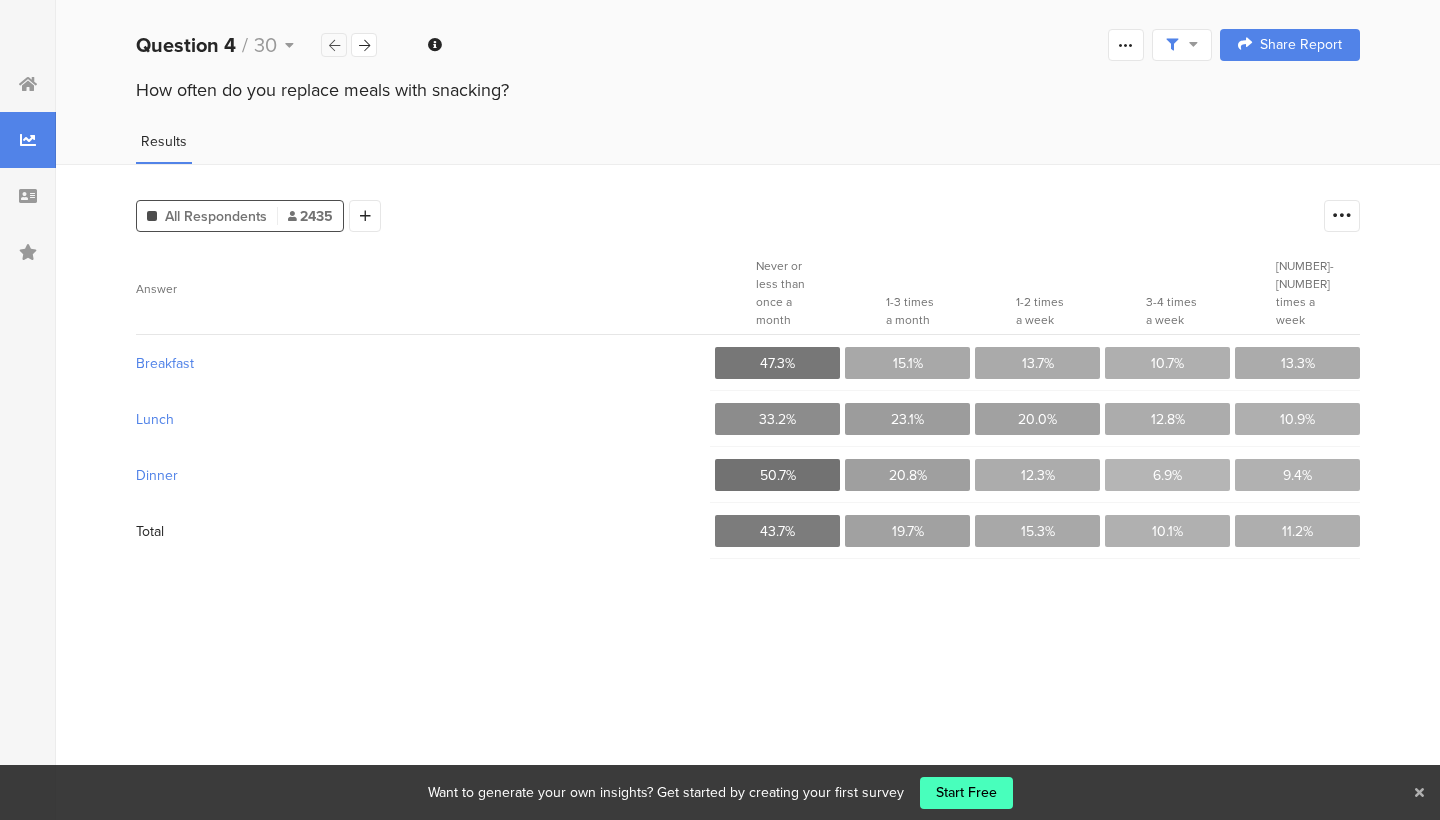 click at bounding box center [334, 45] 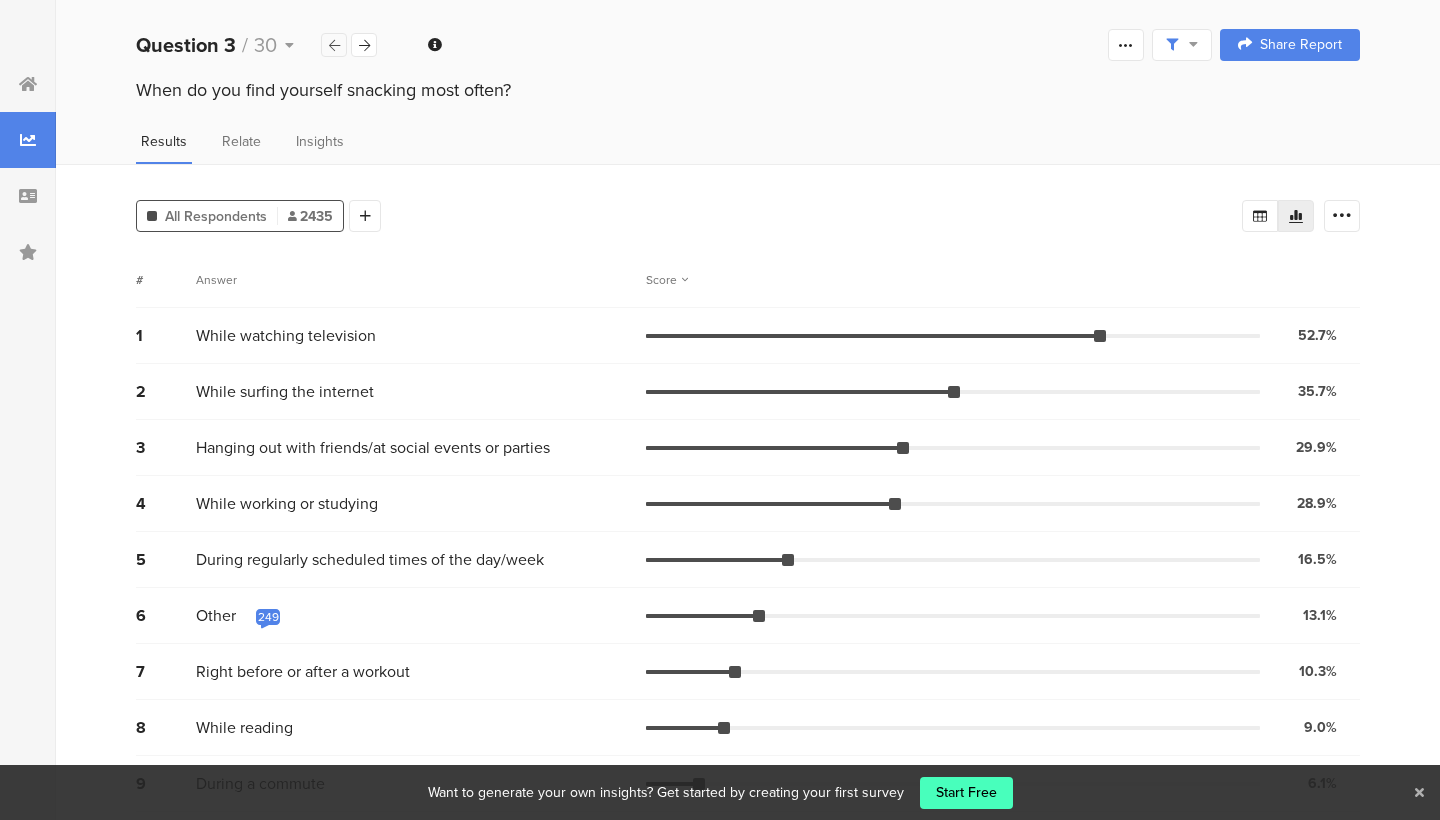 click at bounding box center [334, 45] 